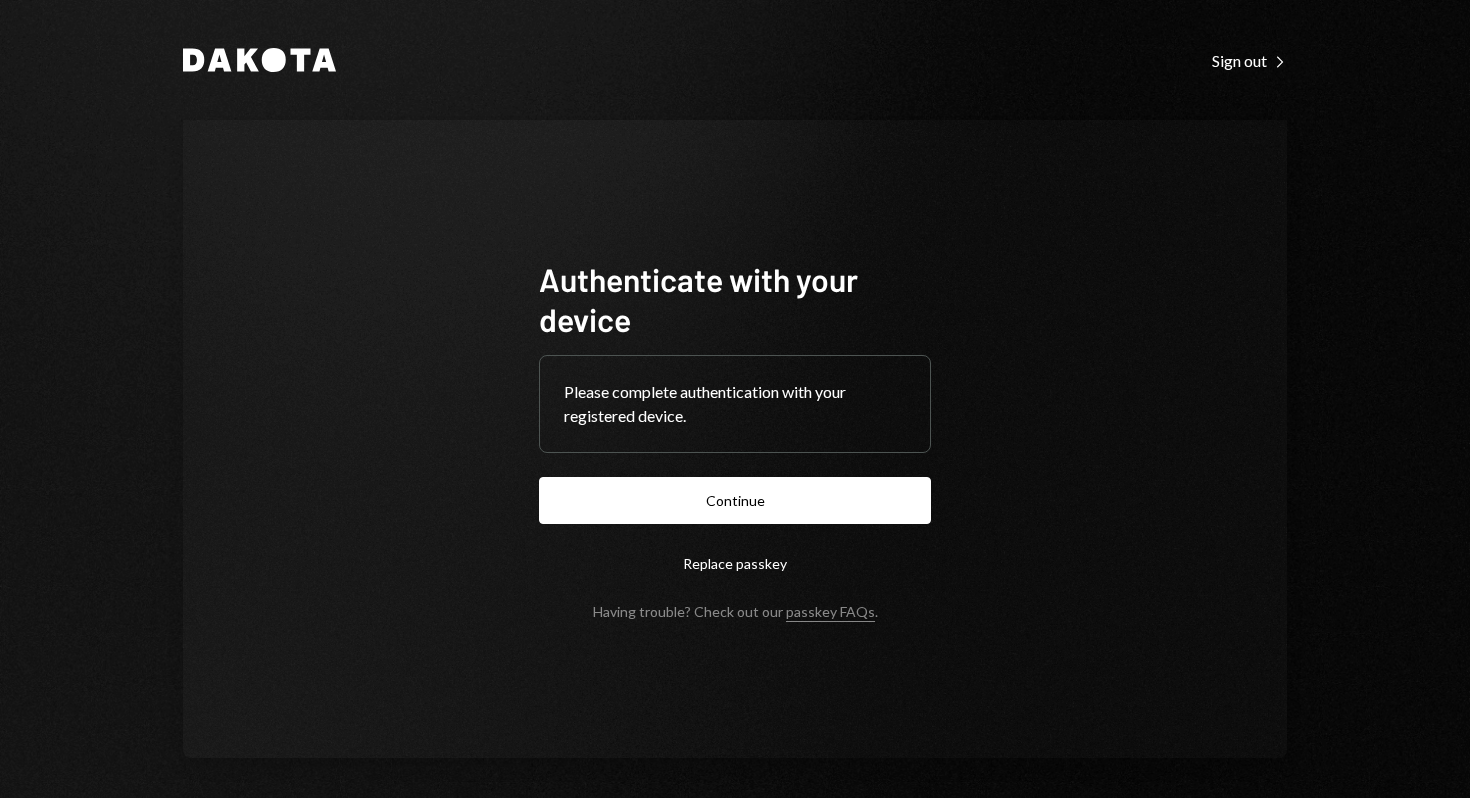 scroll, scrollTop: 0, scrollLeft: 0, axis: both 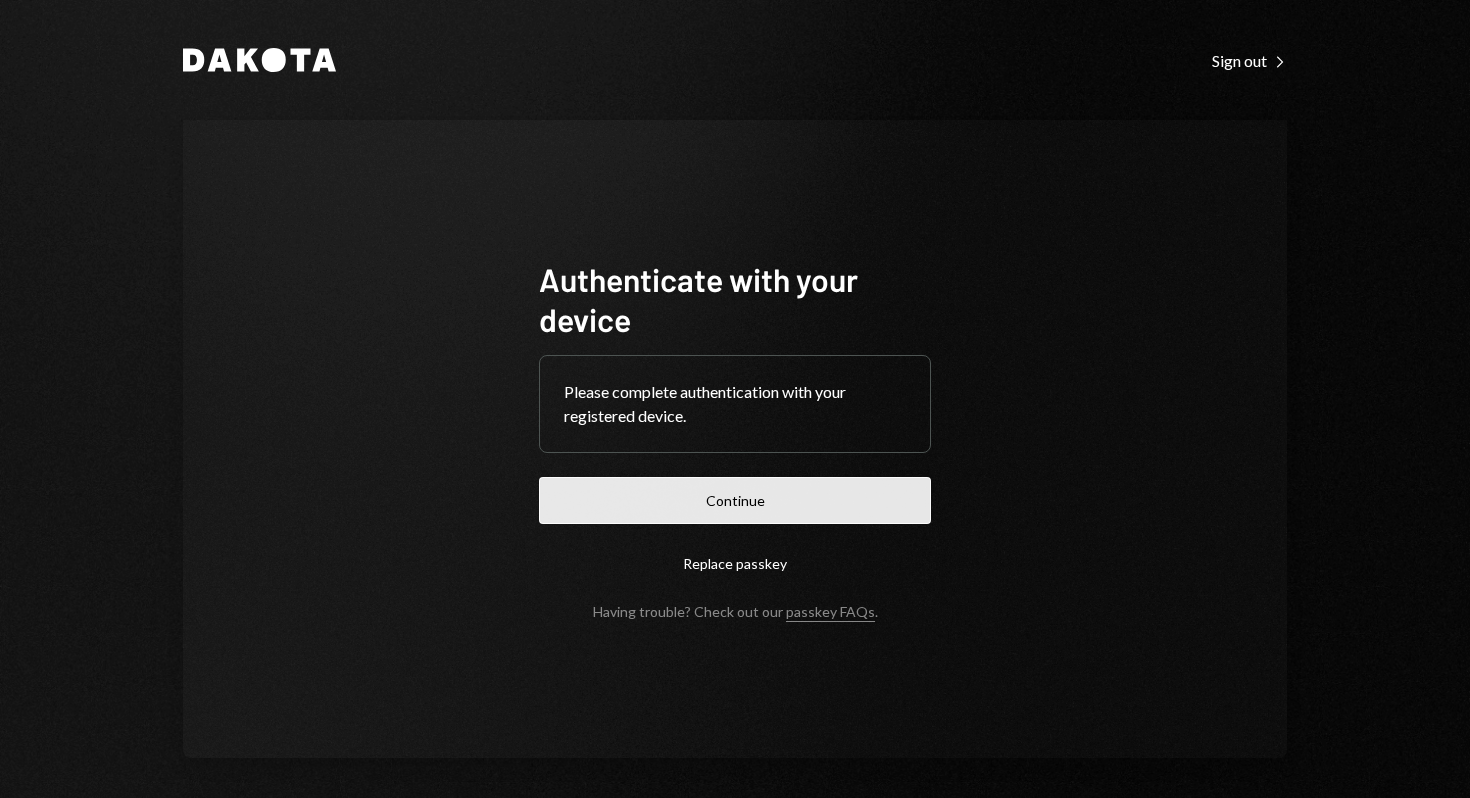 click on "Continue" at bounding box center [735, 500] 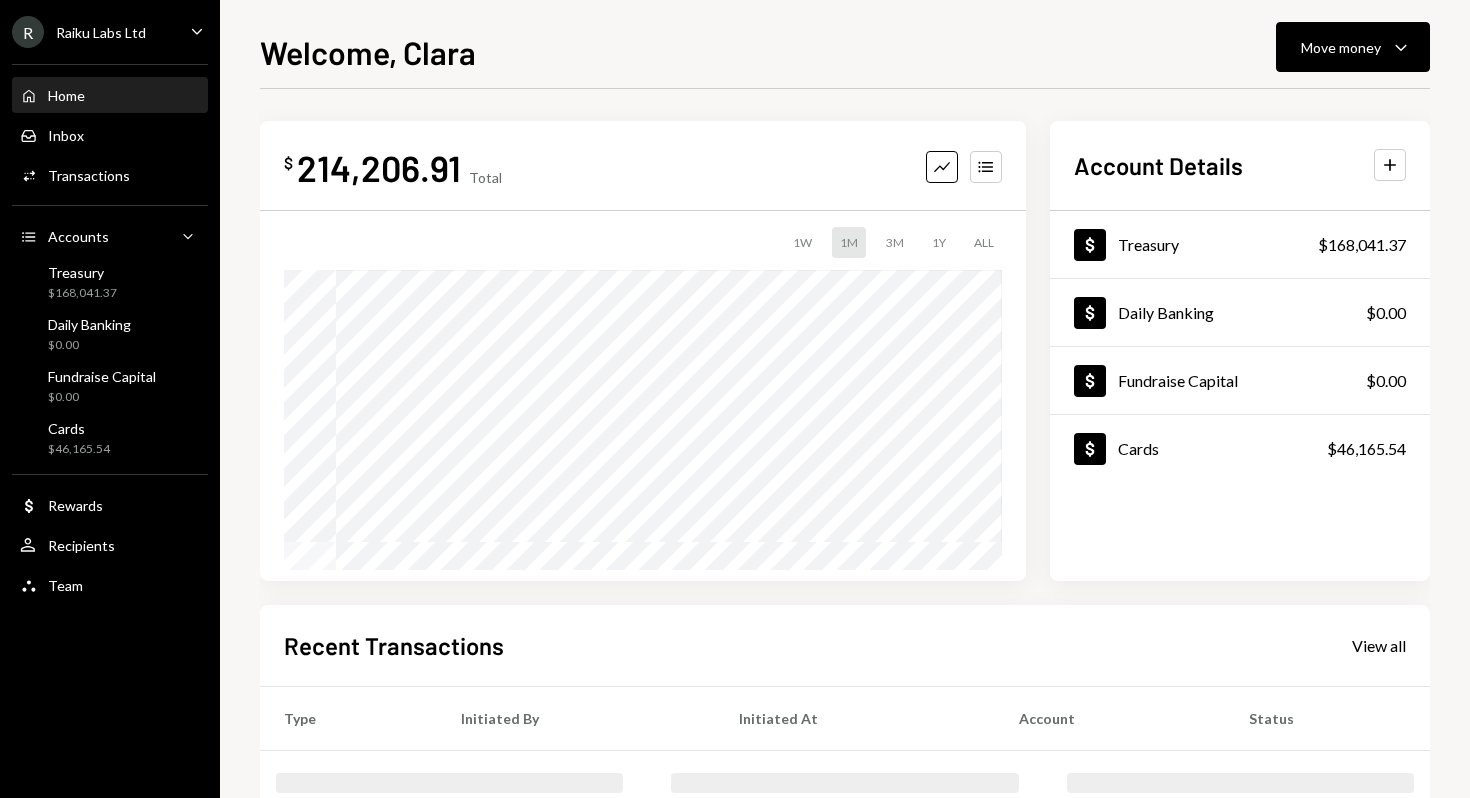 click on "Home Home" at bounding box center (110, 96) 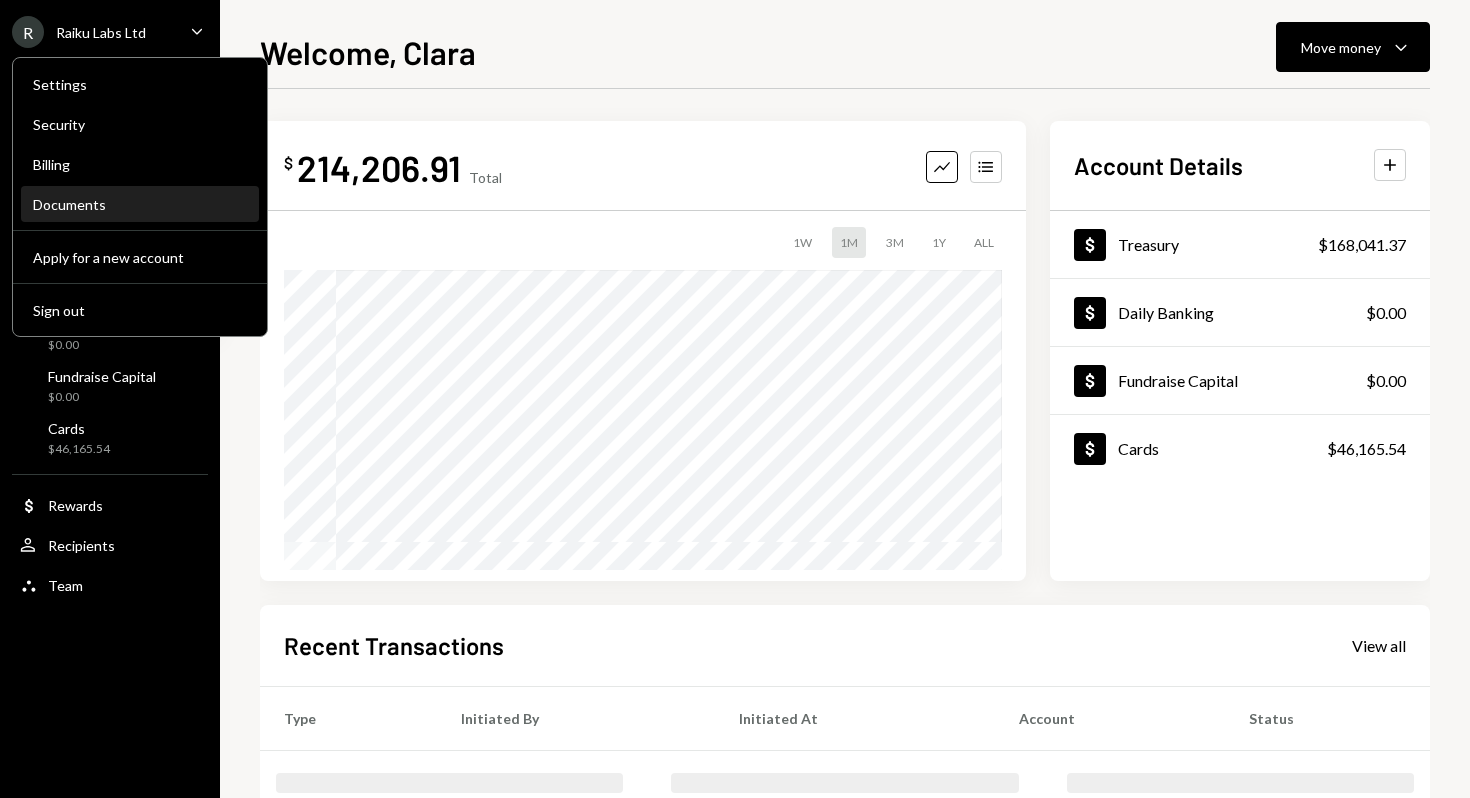 click on "Documents" at bounding box center [140, 204] 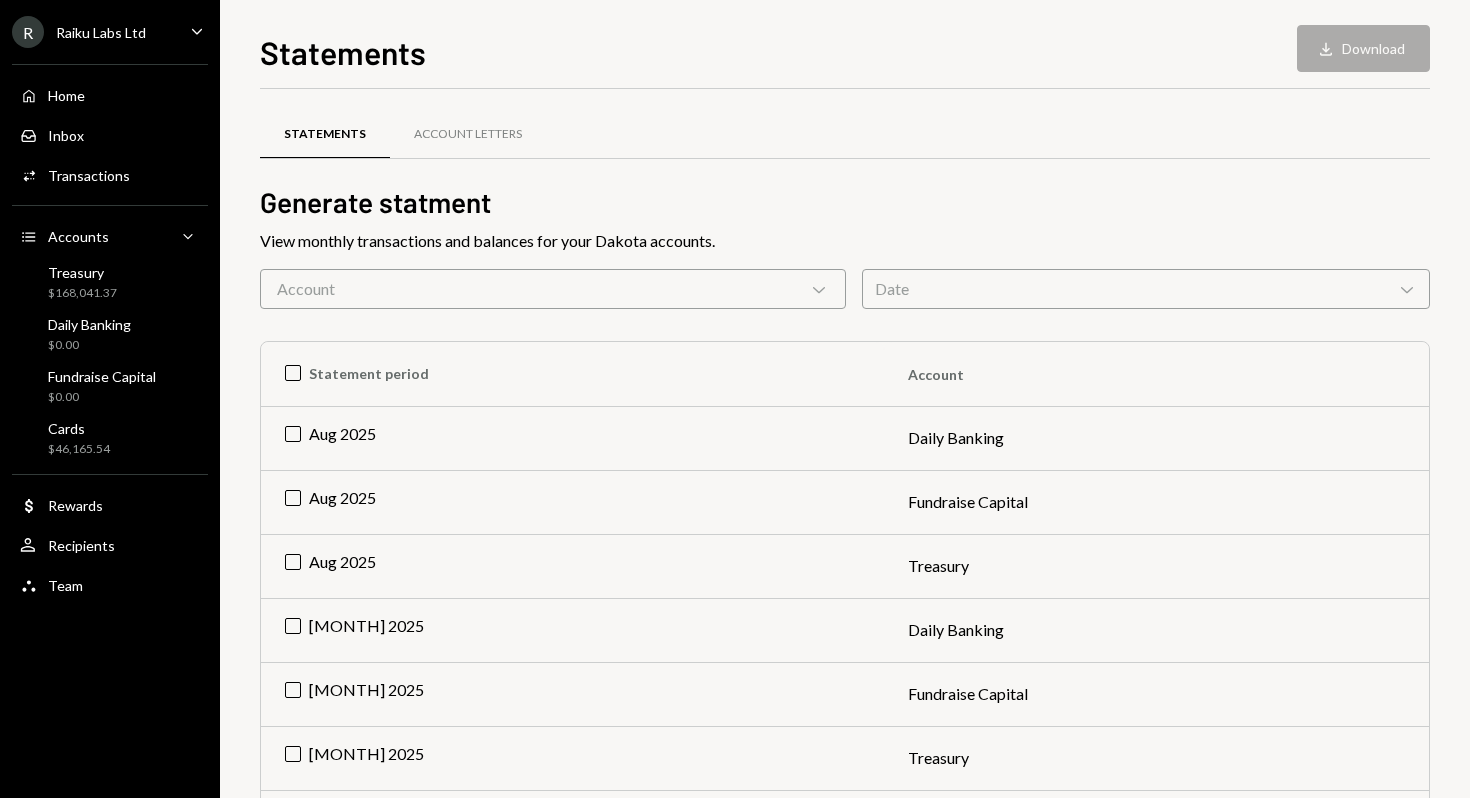 click on "Account Chevron Down" at bounding box center (553, 289) 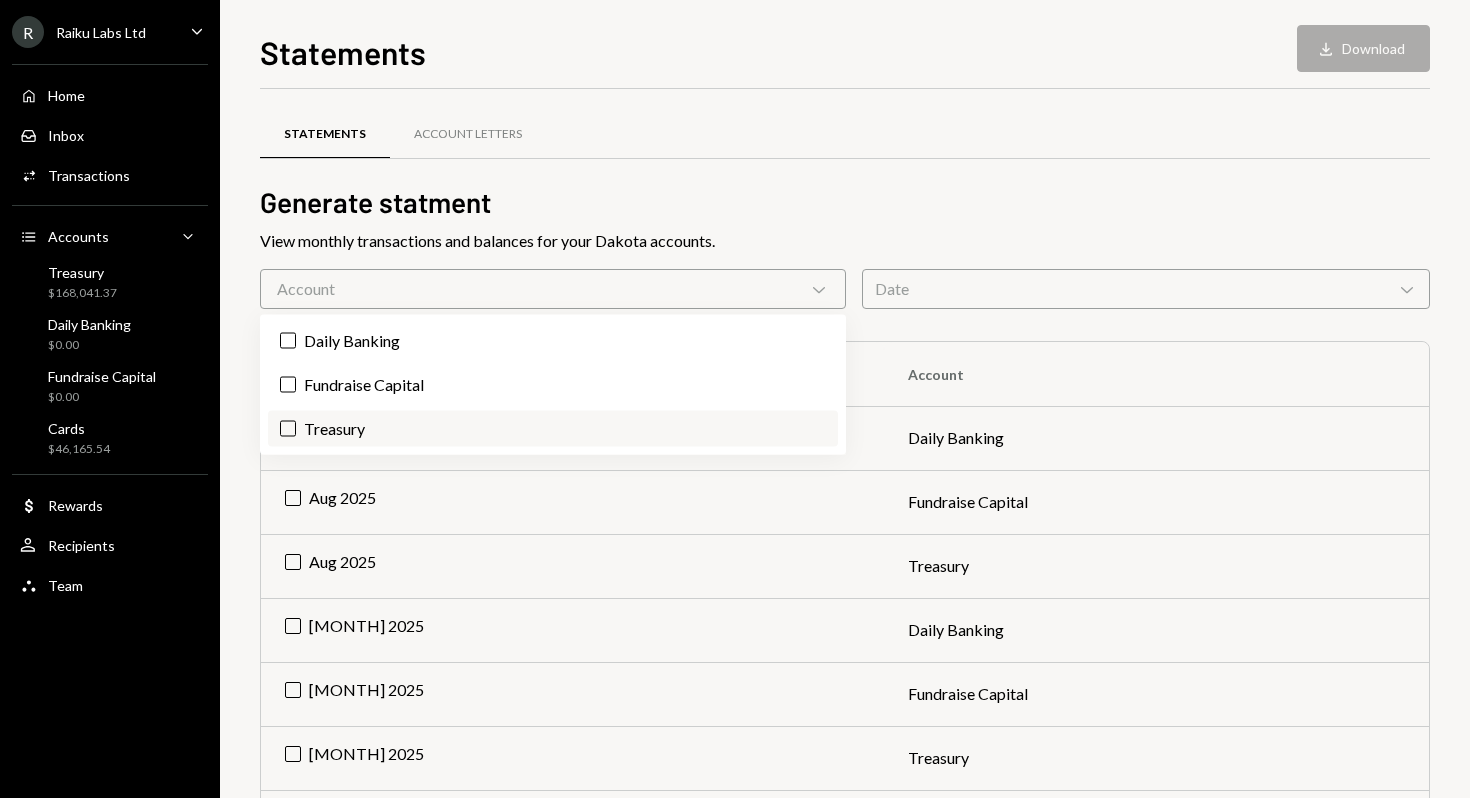 click on "Treasury" at bounding box center (553, 429) 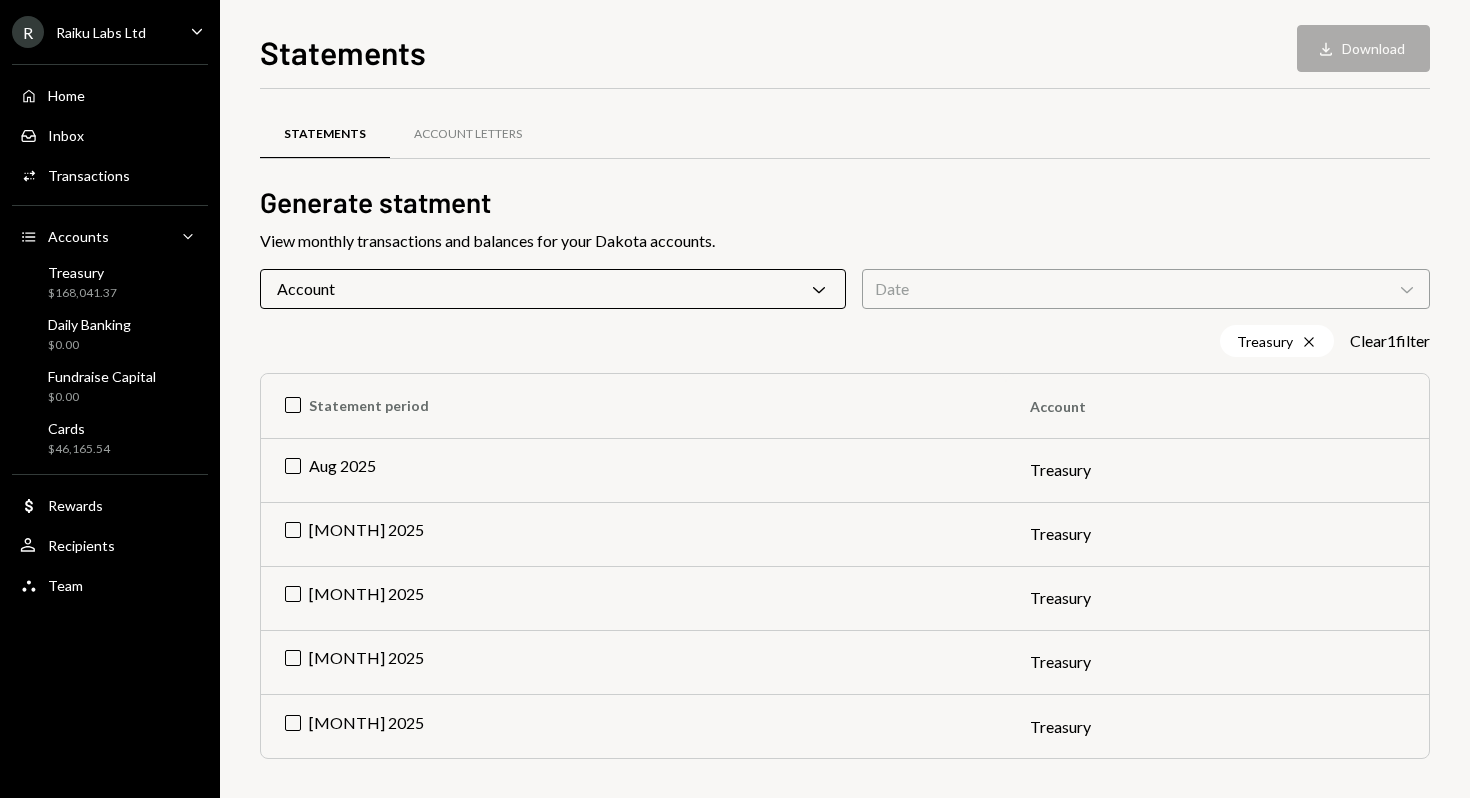 click on "View monthly transactions and balances for your Dakota accounts." at bounding box center [845, 241] 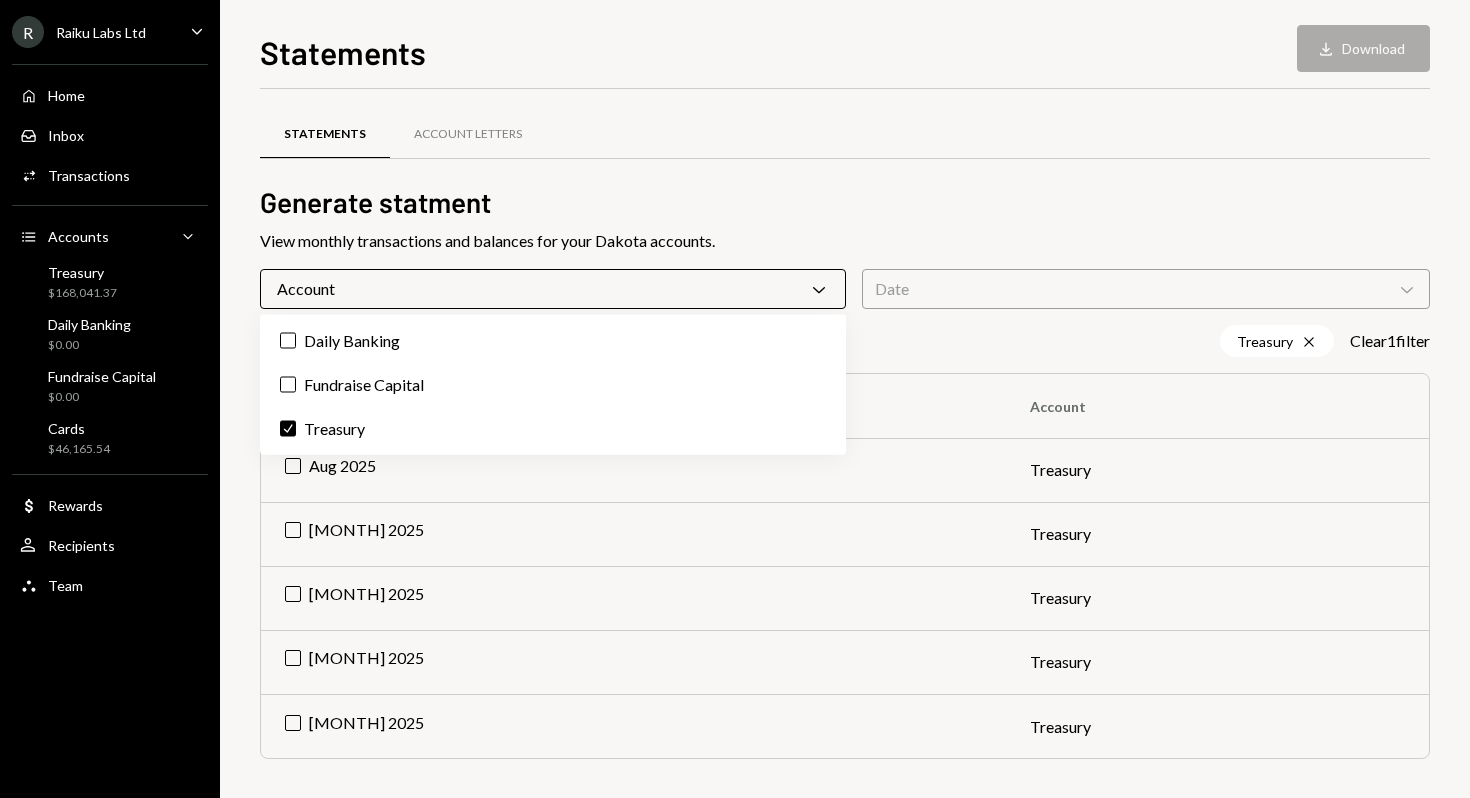click on "Account Chevron Down" at bounding box center [553, 289] 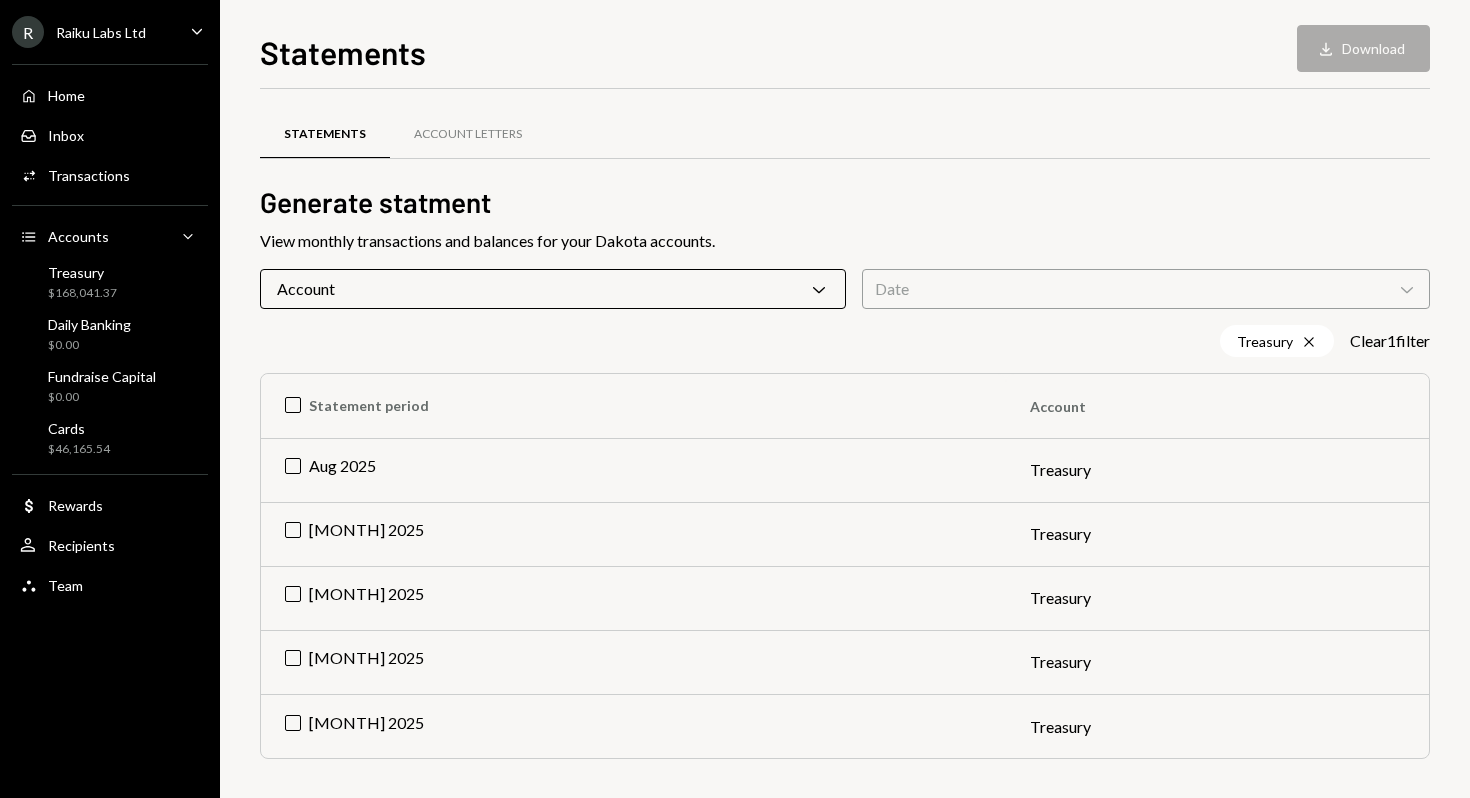 click on "Account Chevron Down" at bounding box center (553, 289) 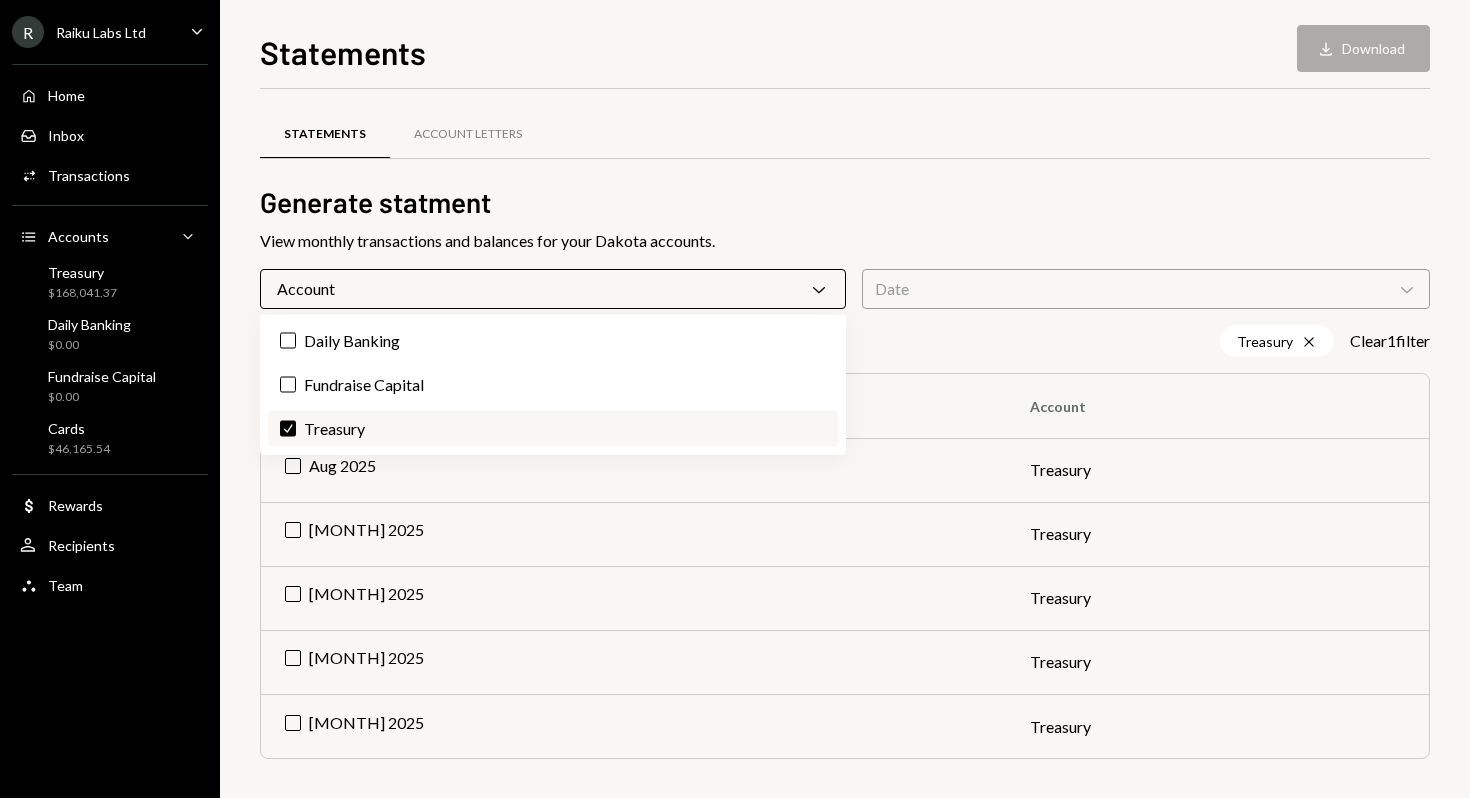 click on "Check" at bounding box center [288, 429] 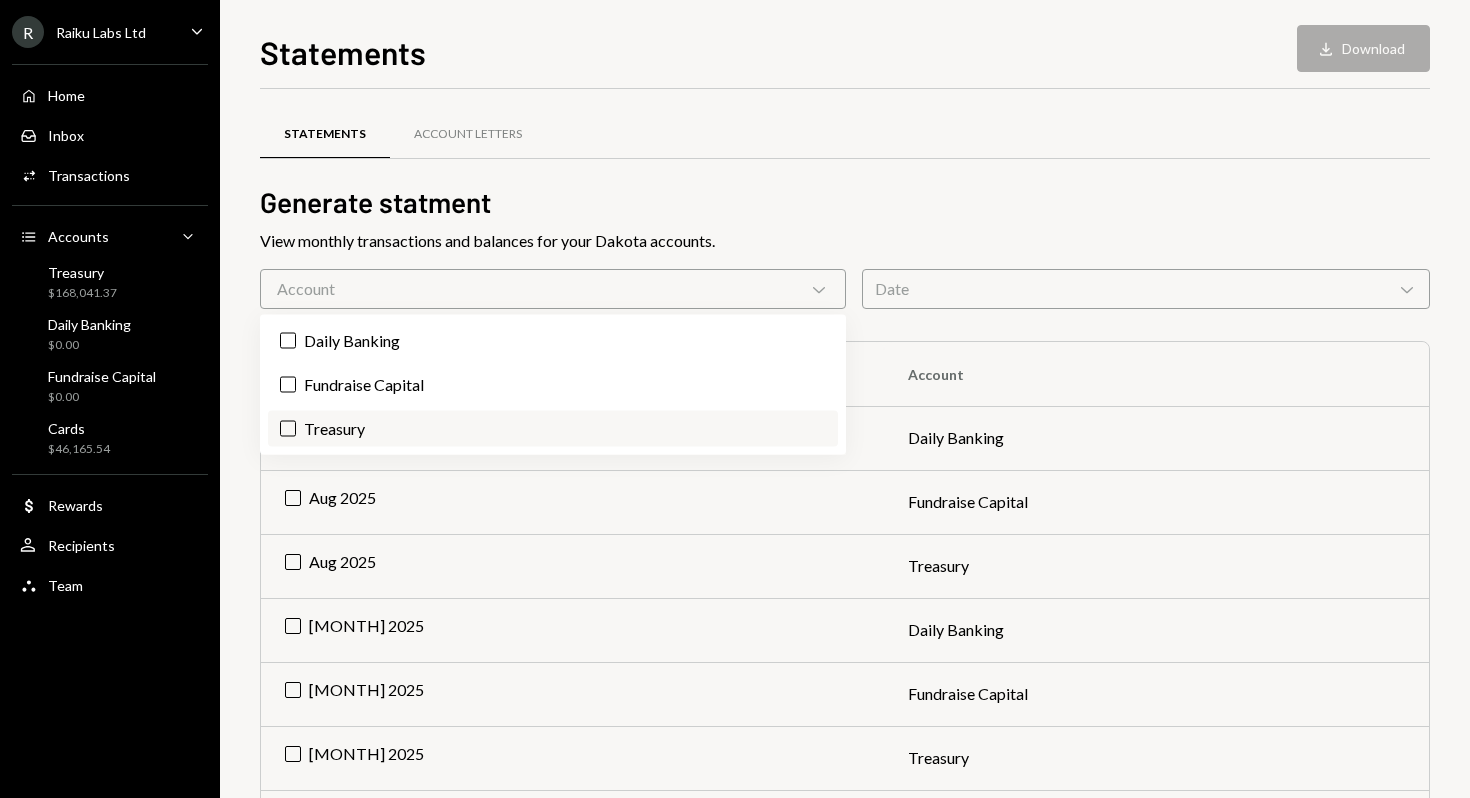 click on "Treasury" at bounding box center (553, 429) 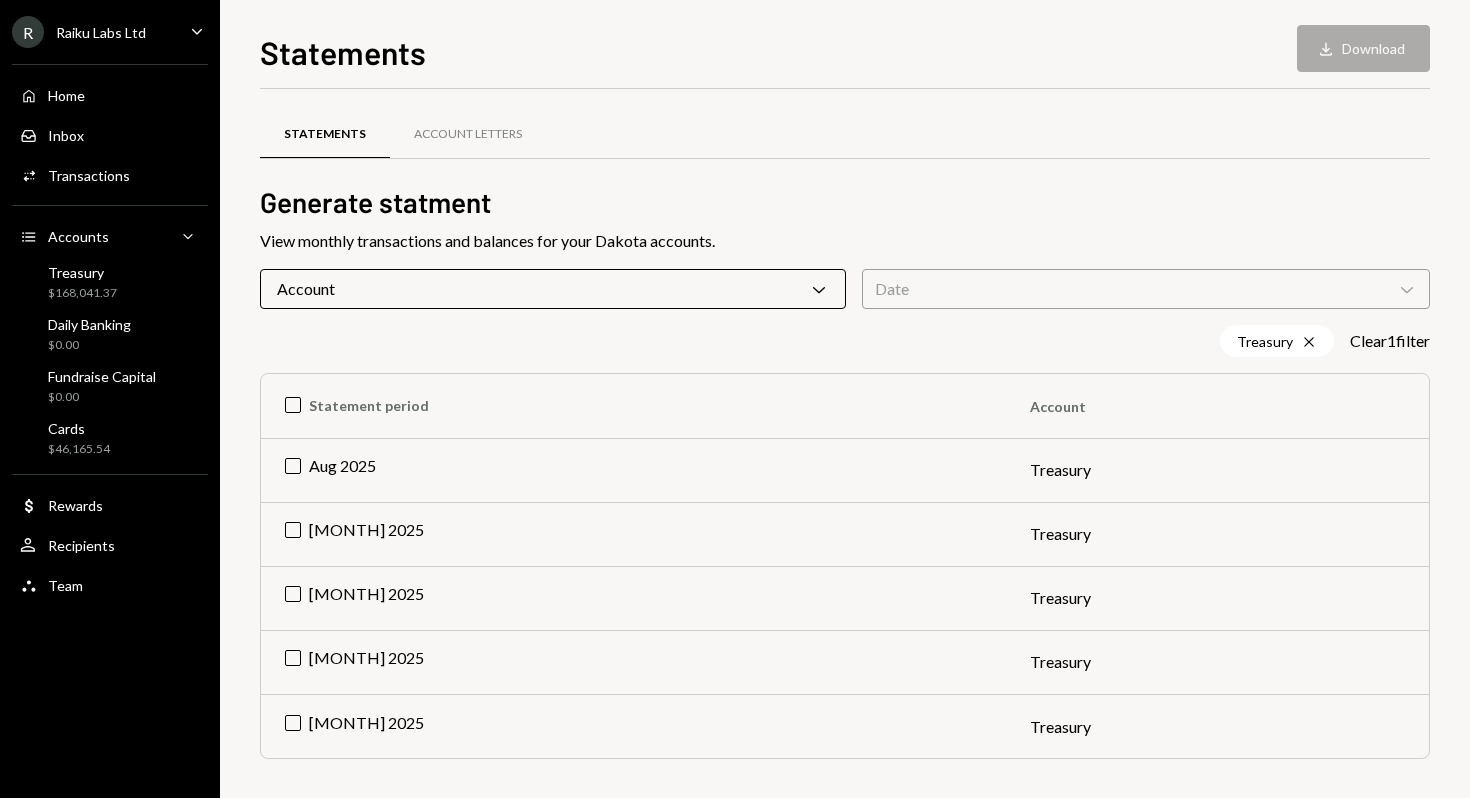 click on "Date Chevron Down" at bounding box center [1146, 289] 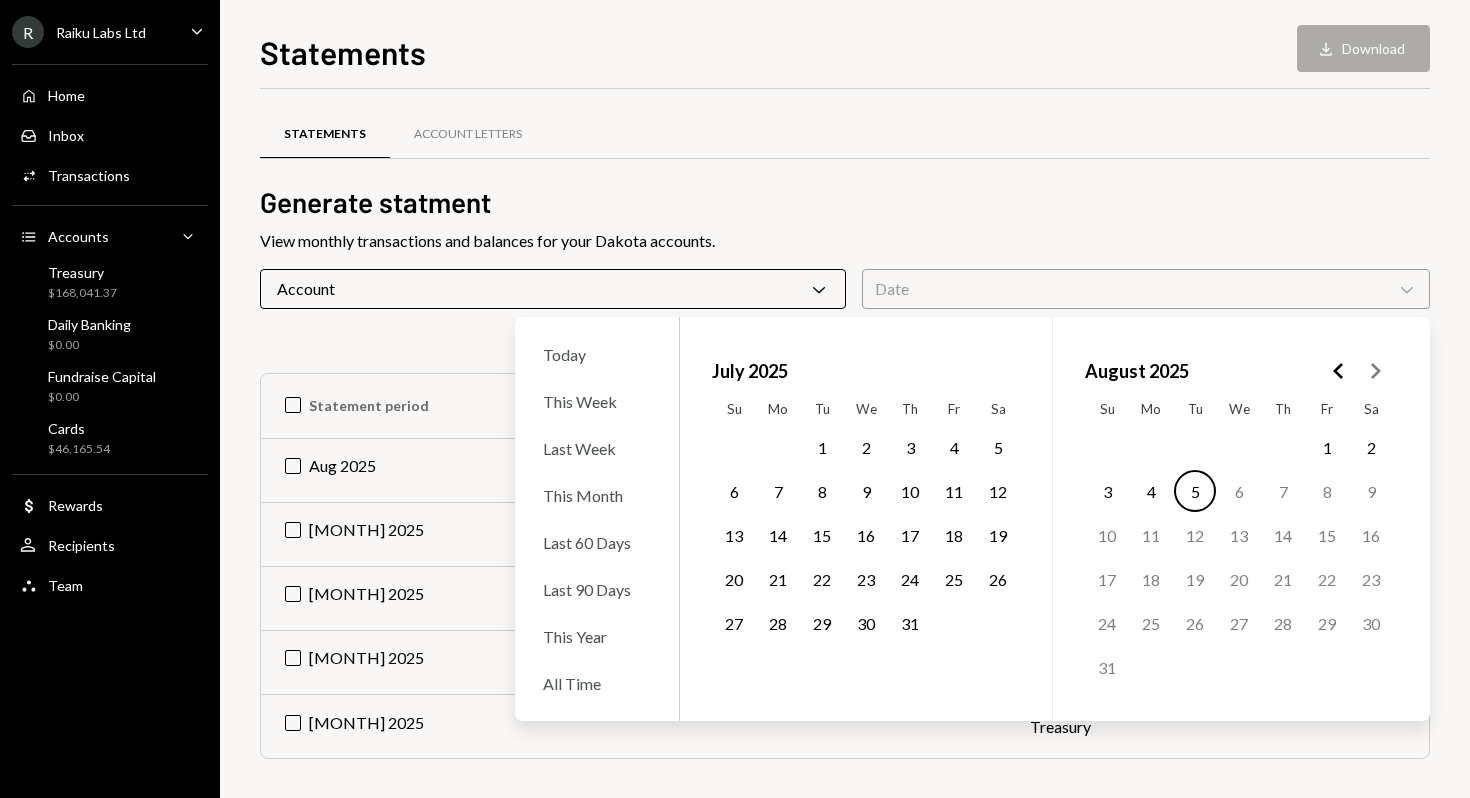 click 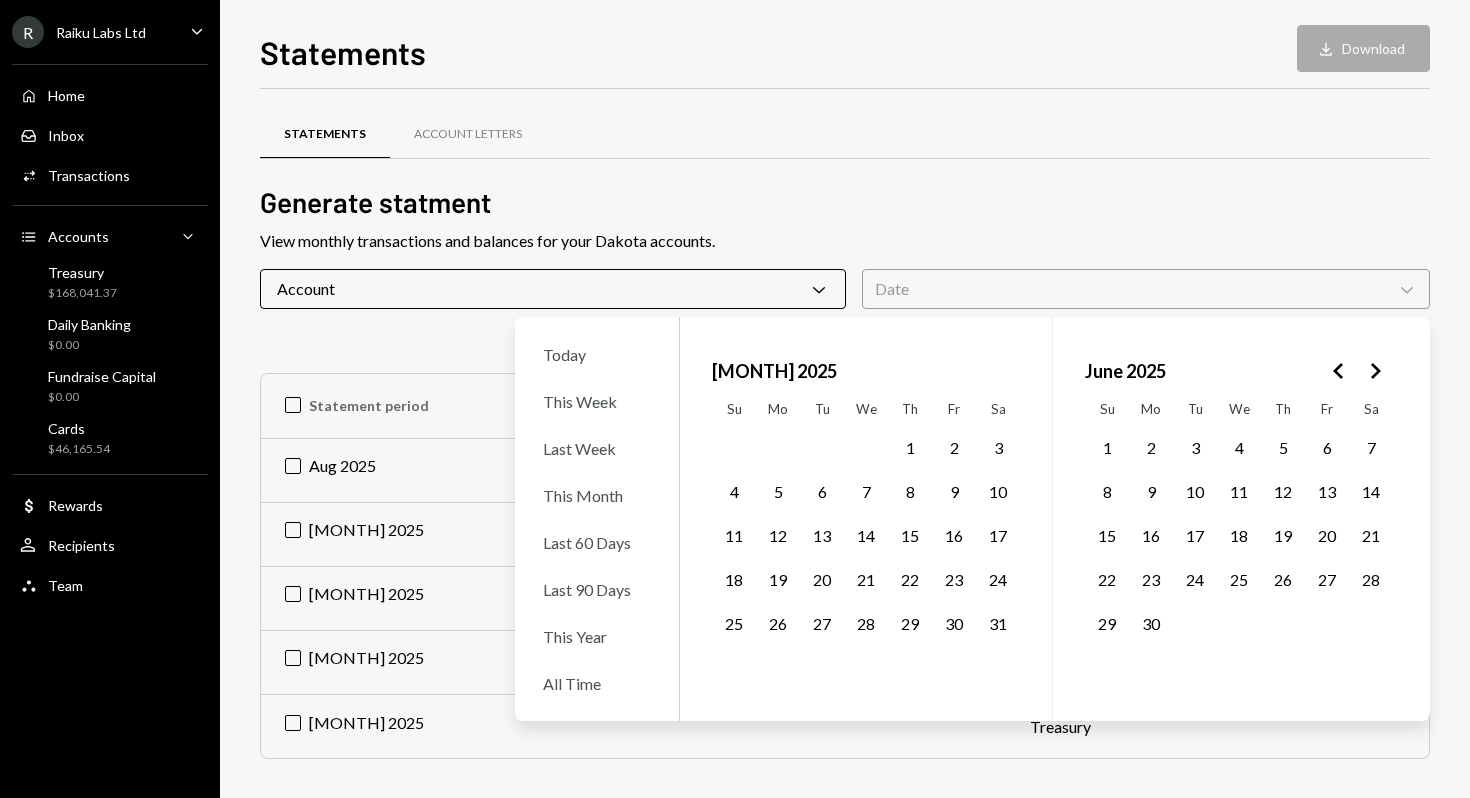 click 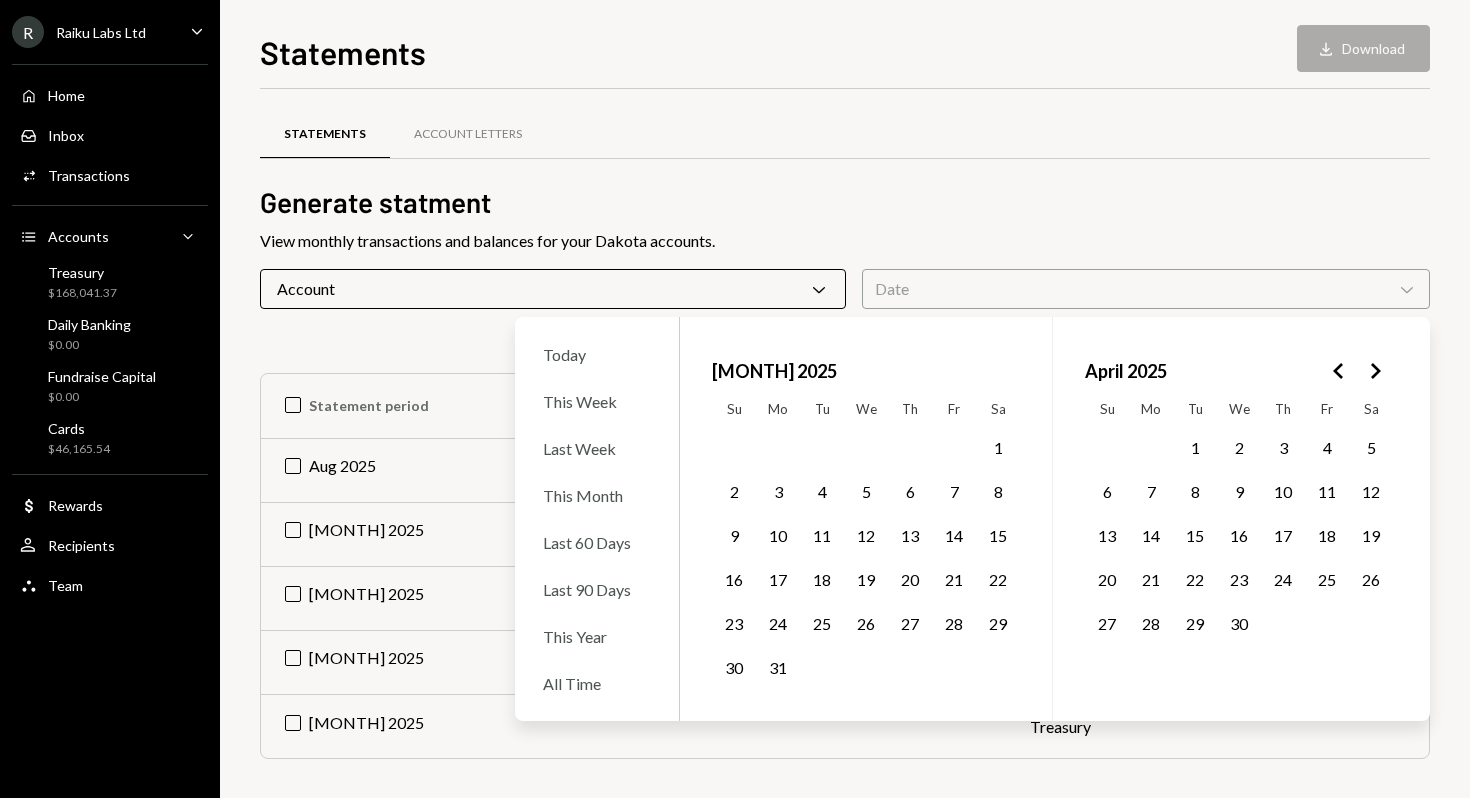 click on "1" at bounding box center [1195, 447] 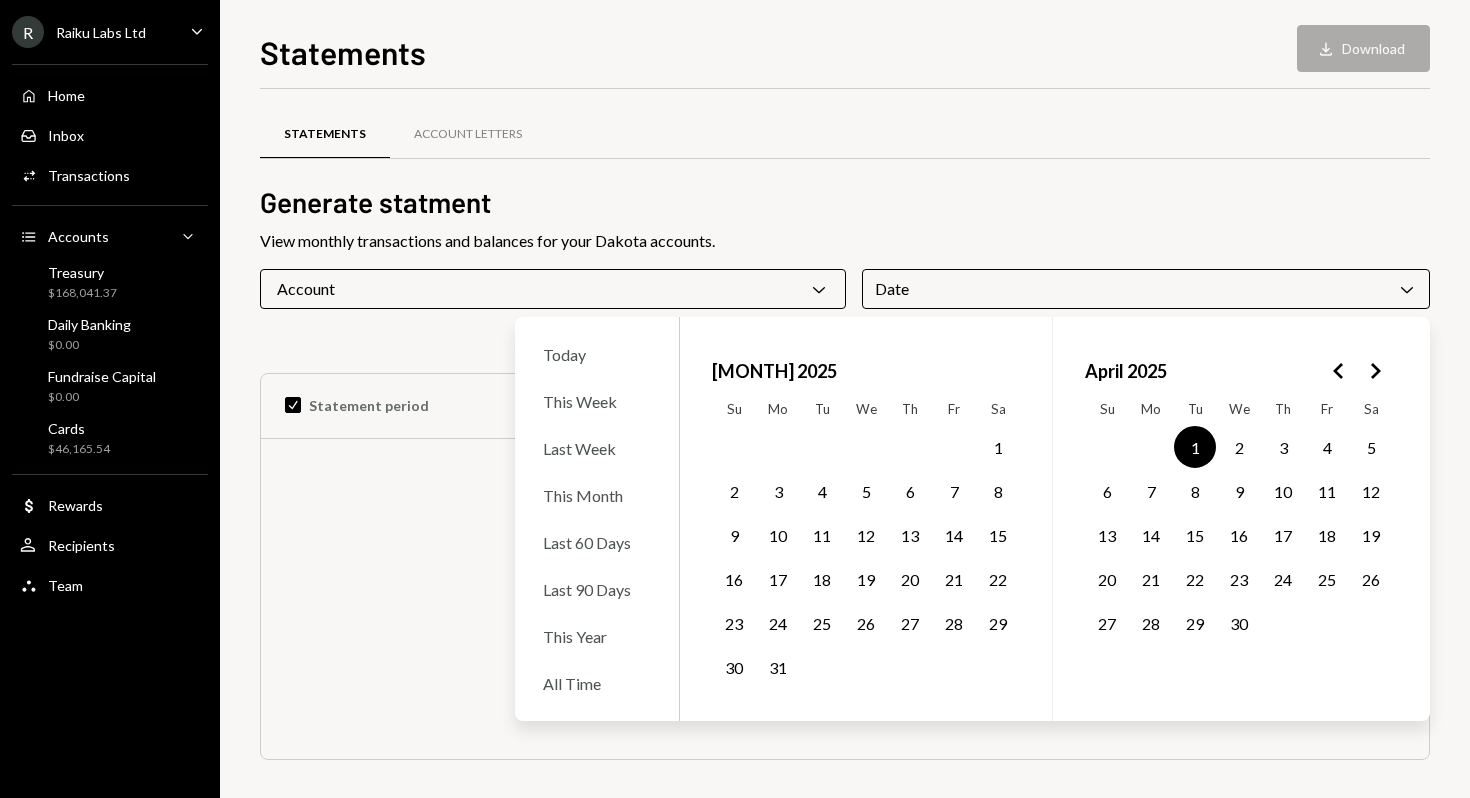 click 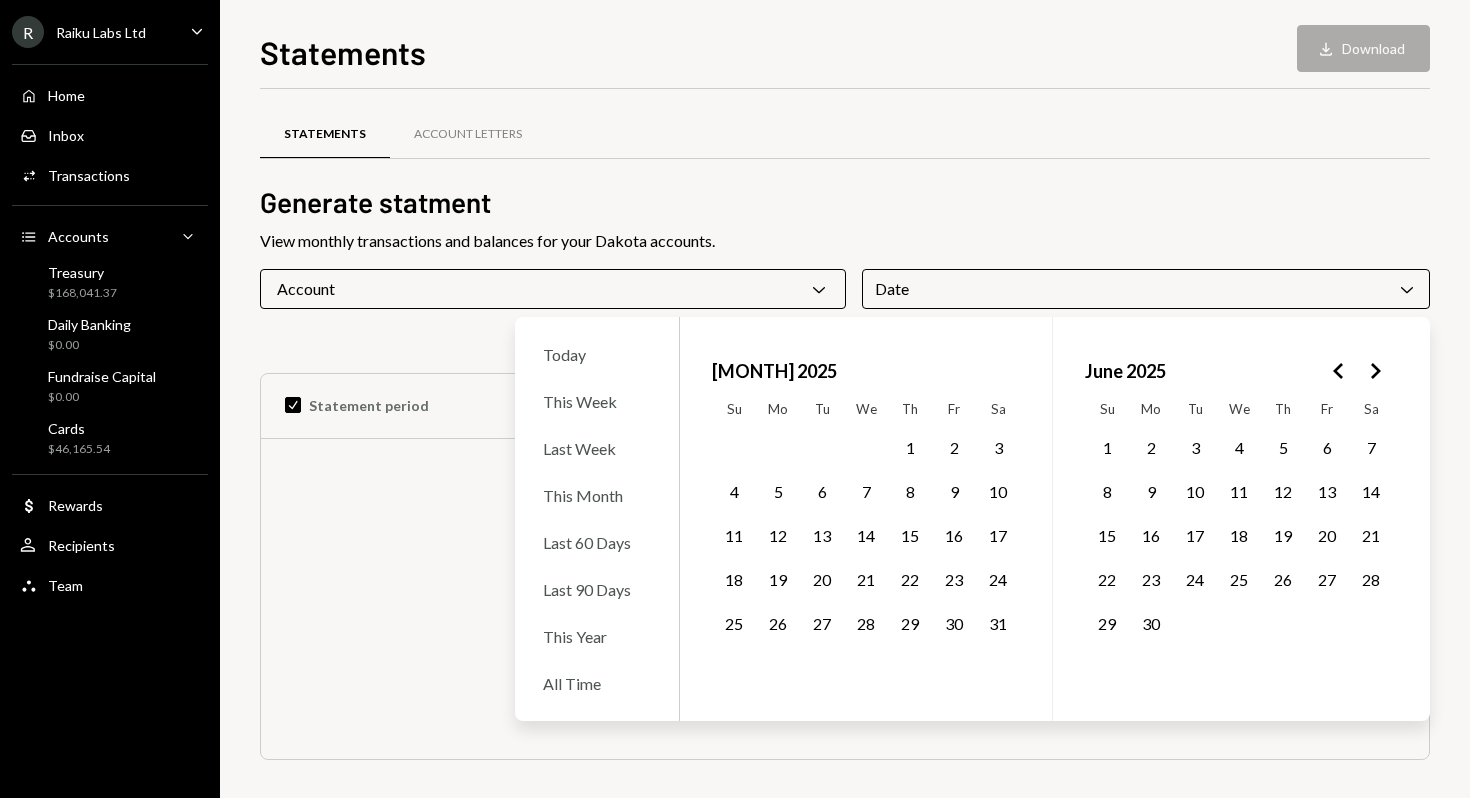 click 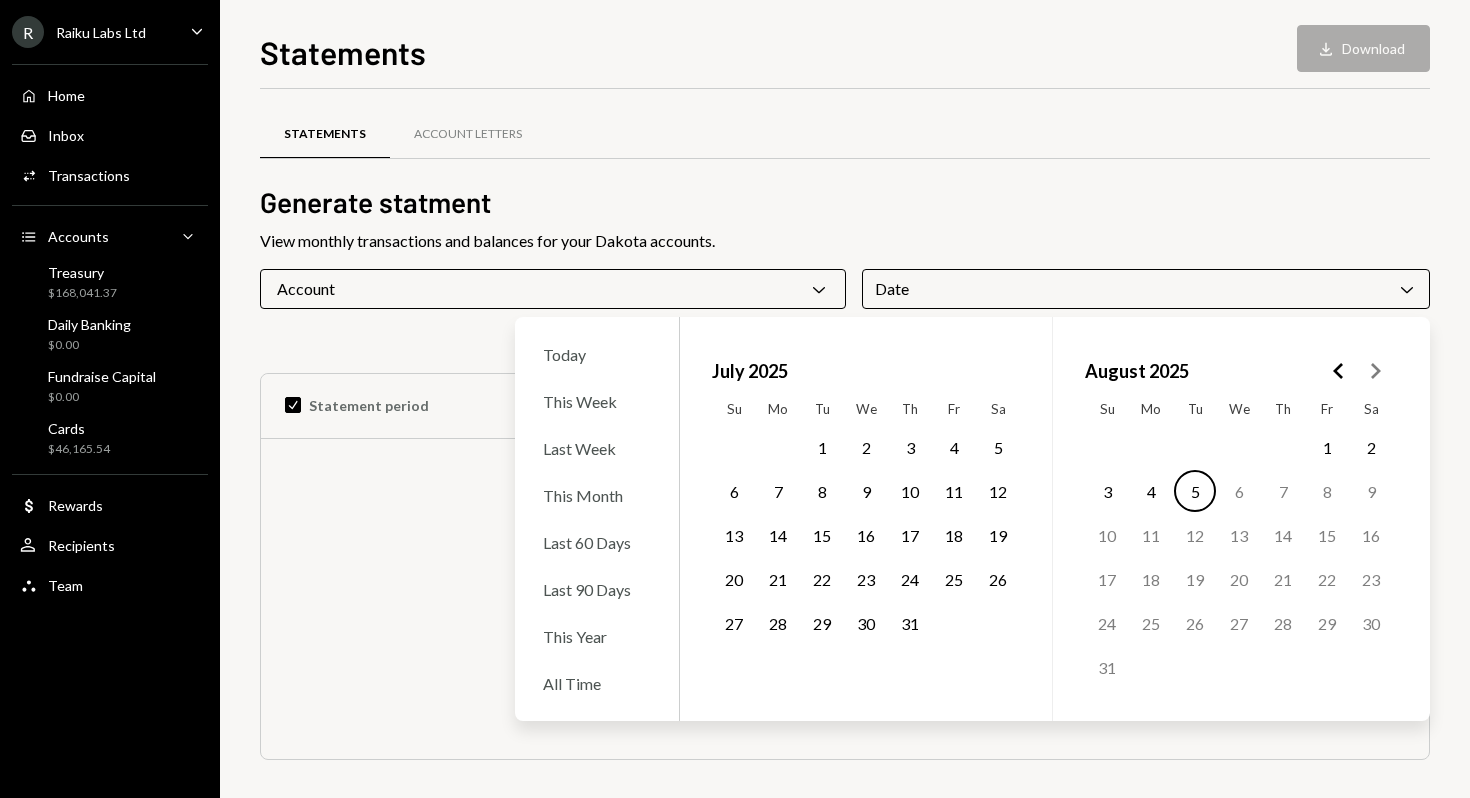 click on "31" at bounding box center (910, 623) 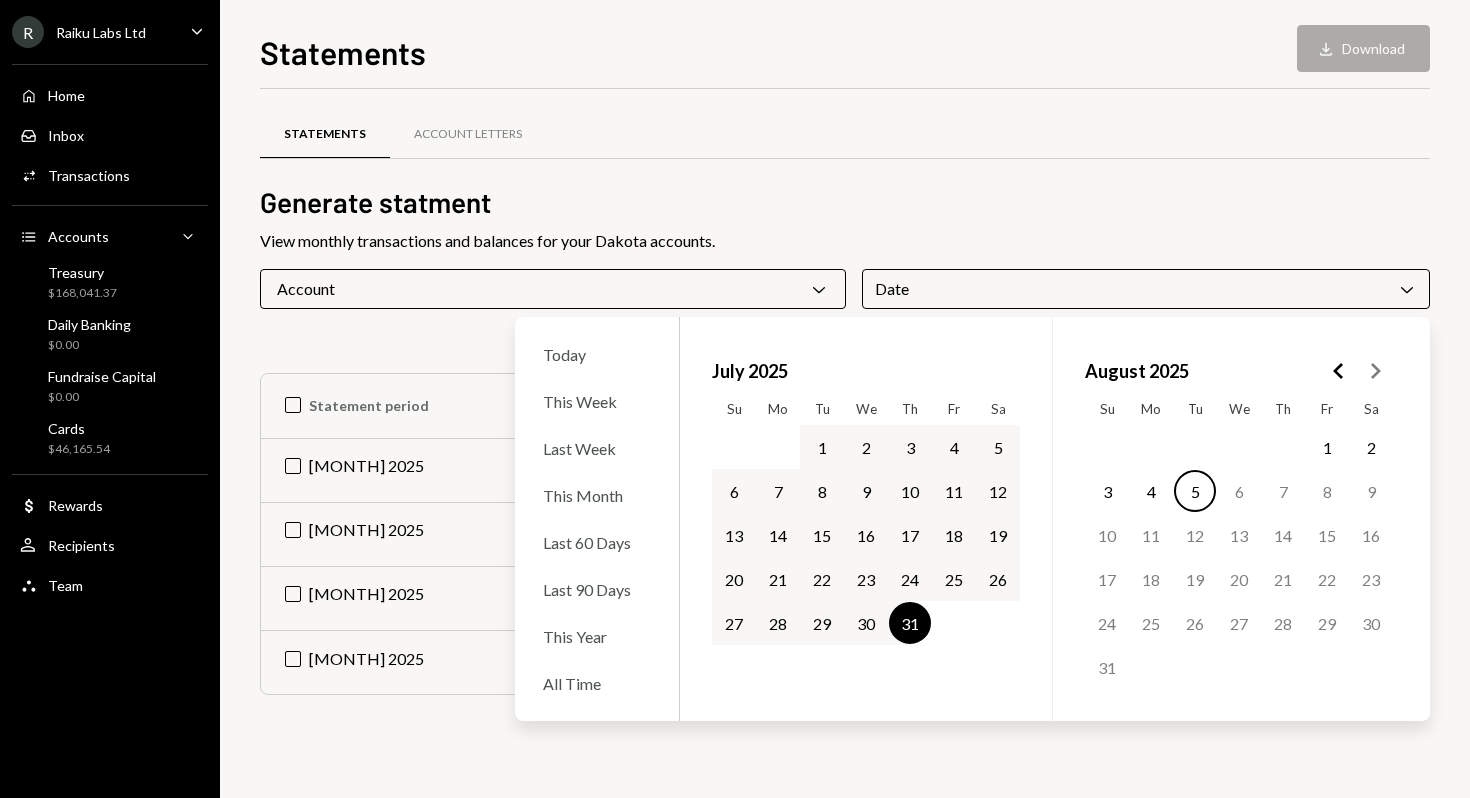 click on "Statements Account Letters" at bounding box center [845, 146] 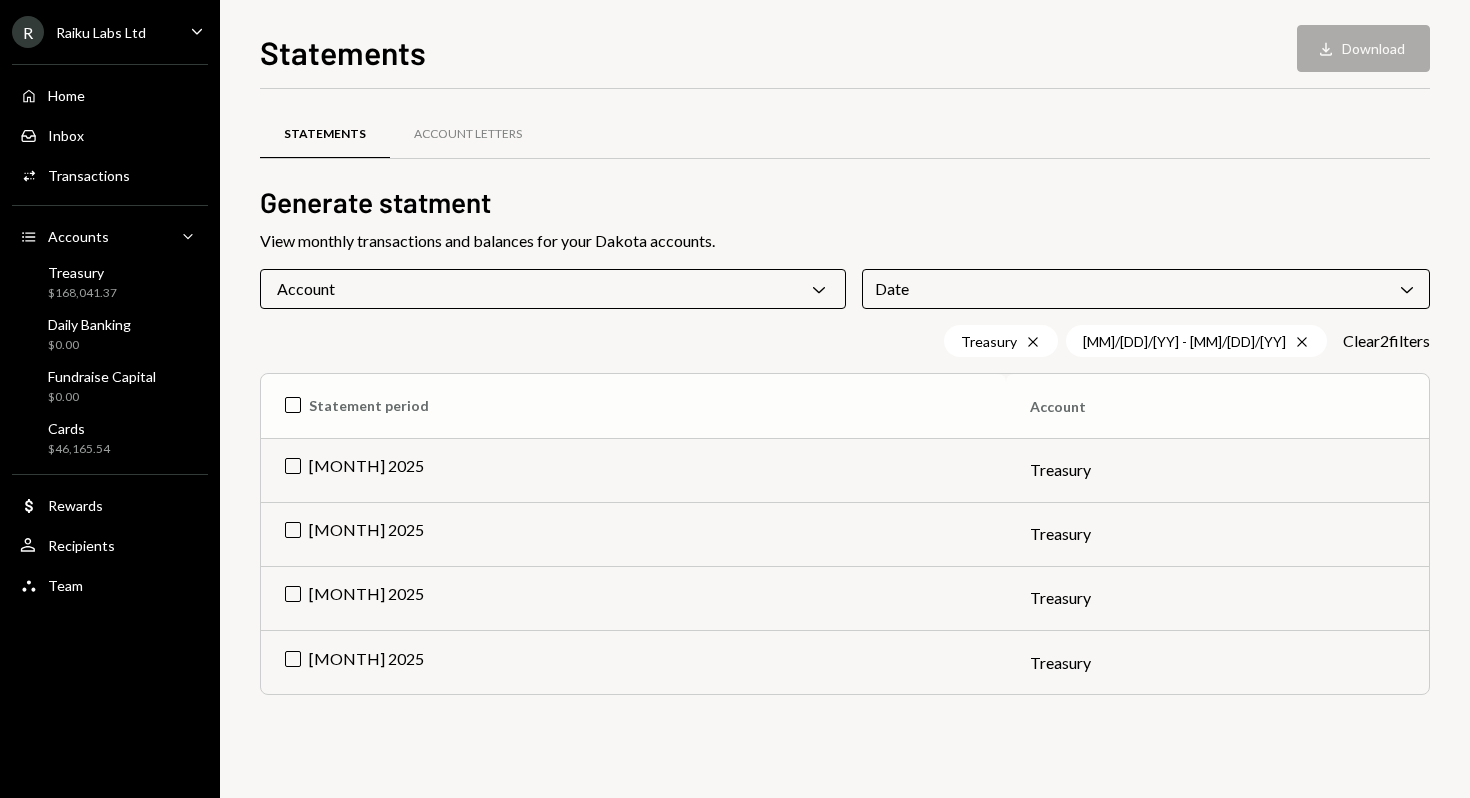 click on "Statement period" at bounding box center (633, 406) 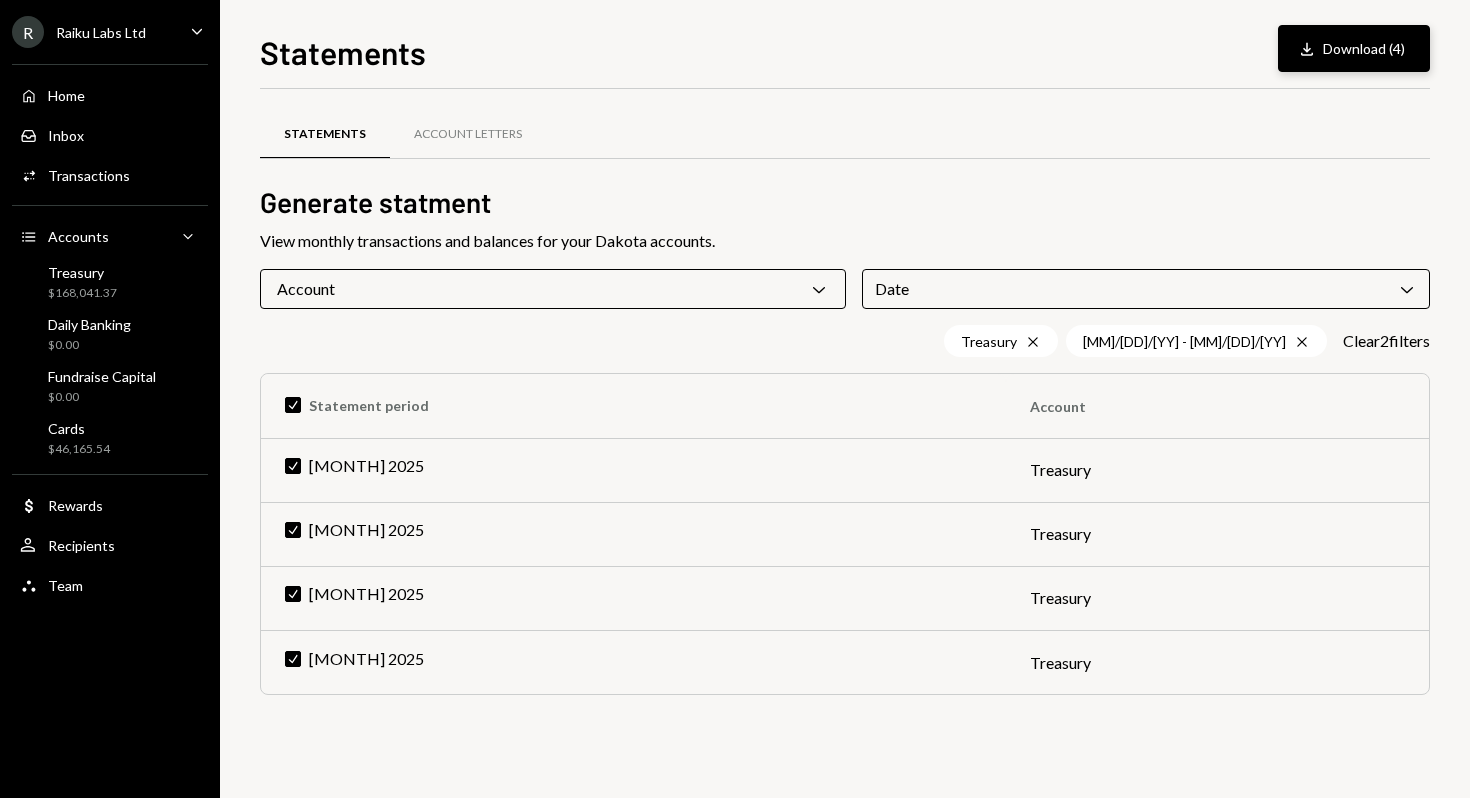 click on "Download Download   (4)" at bounding box center (1354, 48) 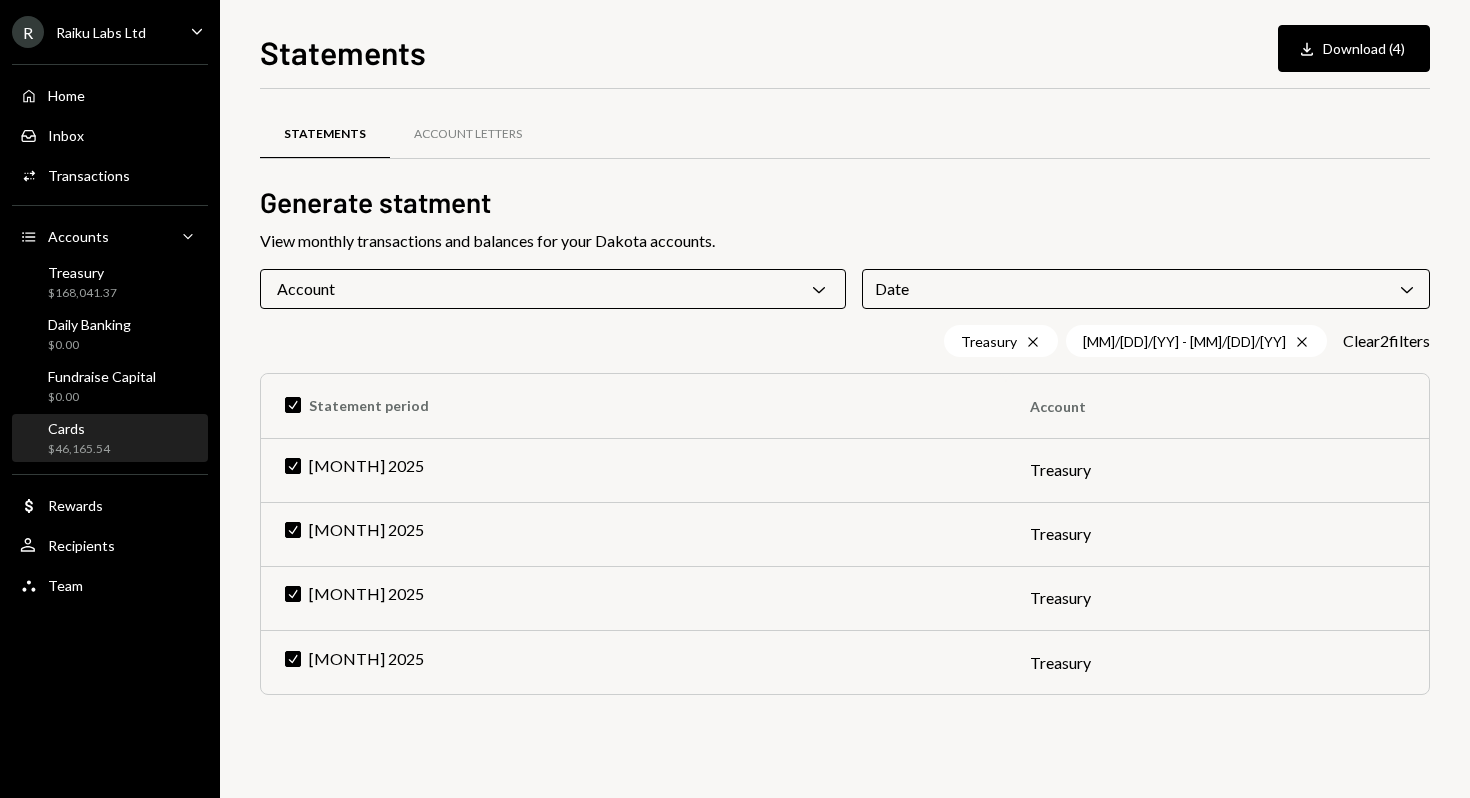 click on "Cards $46,165.54" at bounding box center (110, 439) 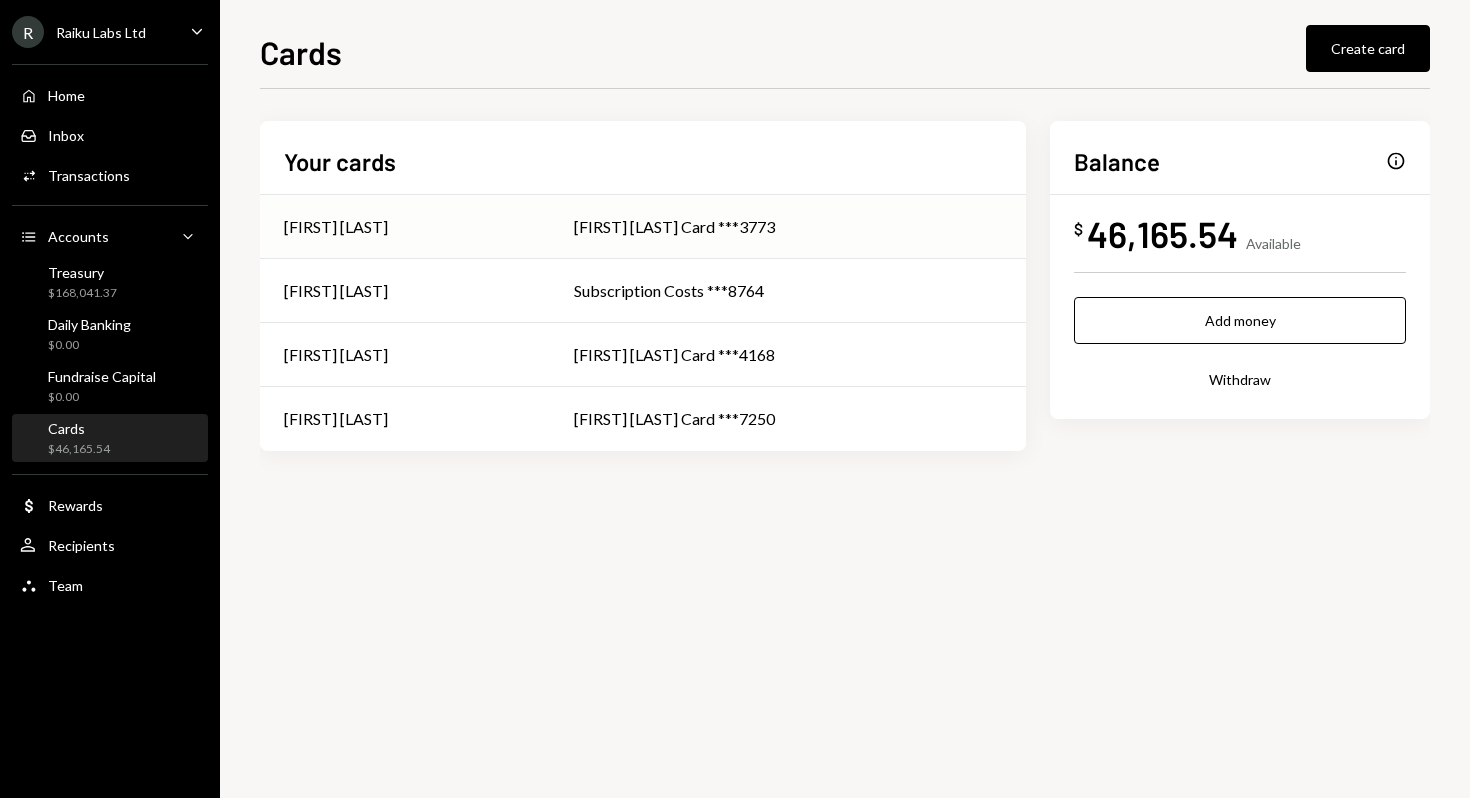click on "[FIRST] [LAST]" at bounding box center (405, 227) 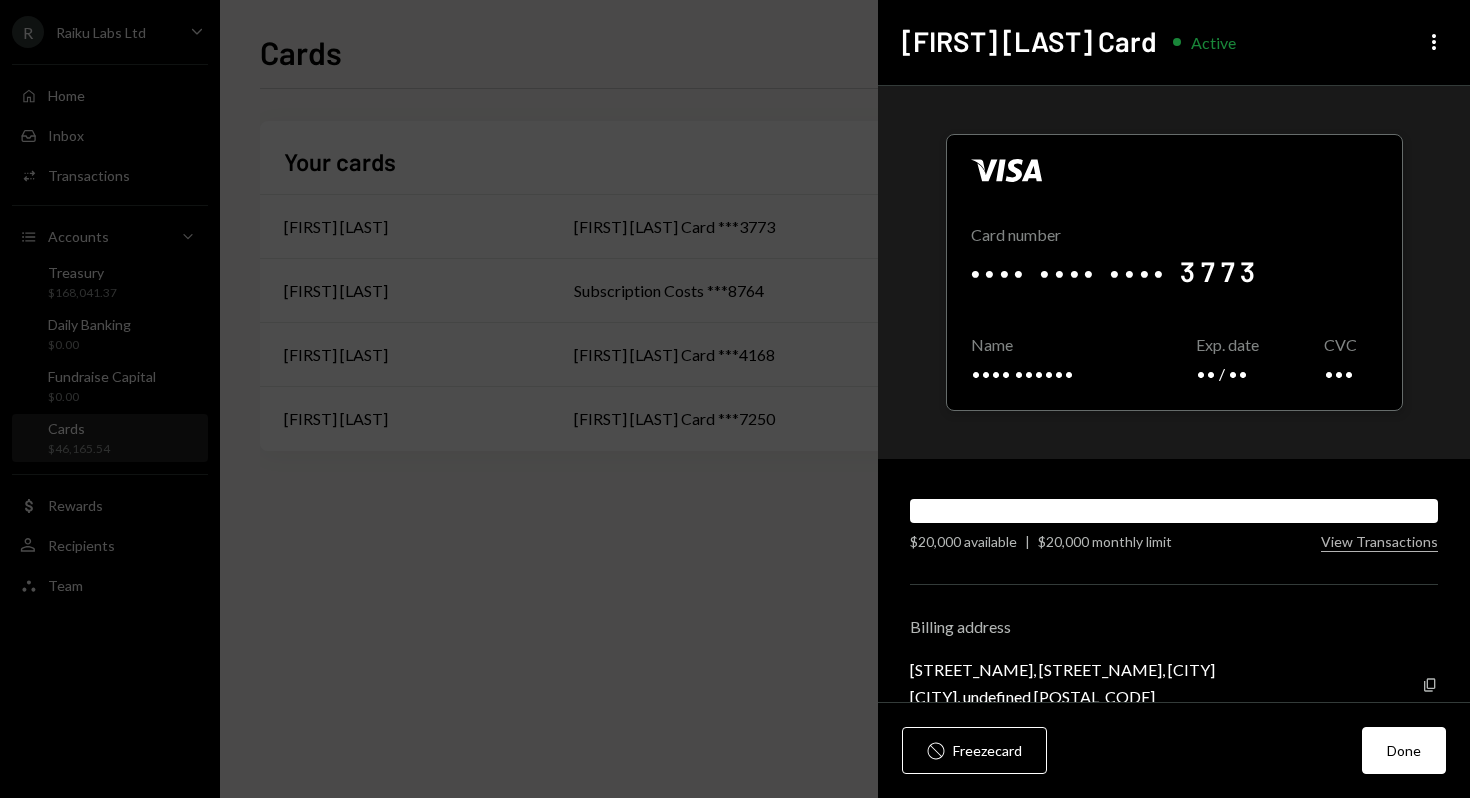 scroll, scrollTop: 37, scrollLeft: 0, axis: vertical 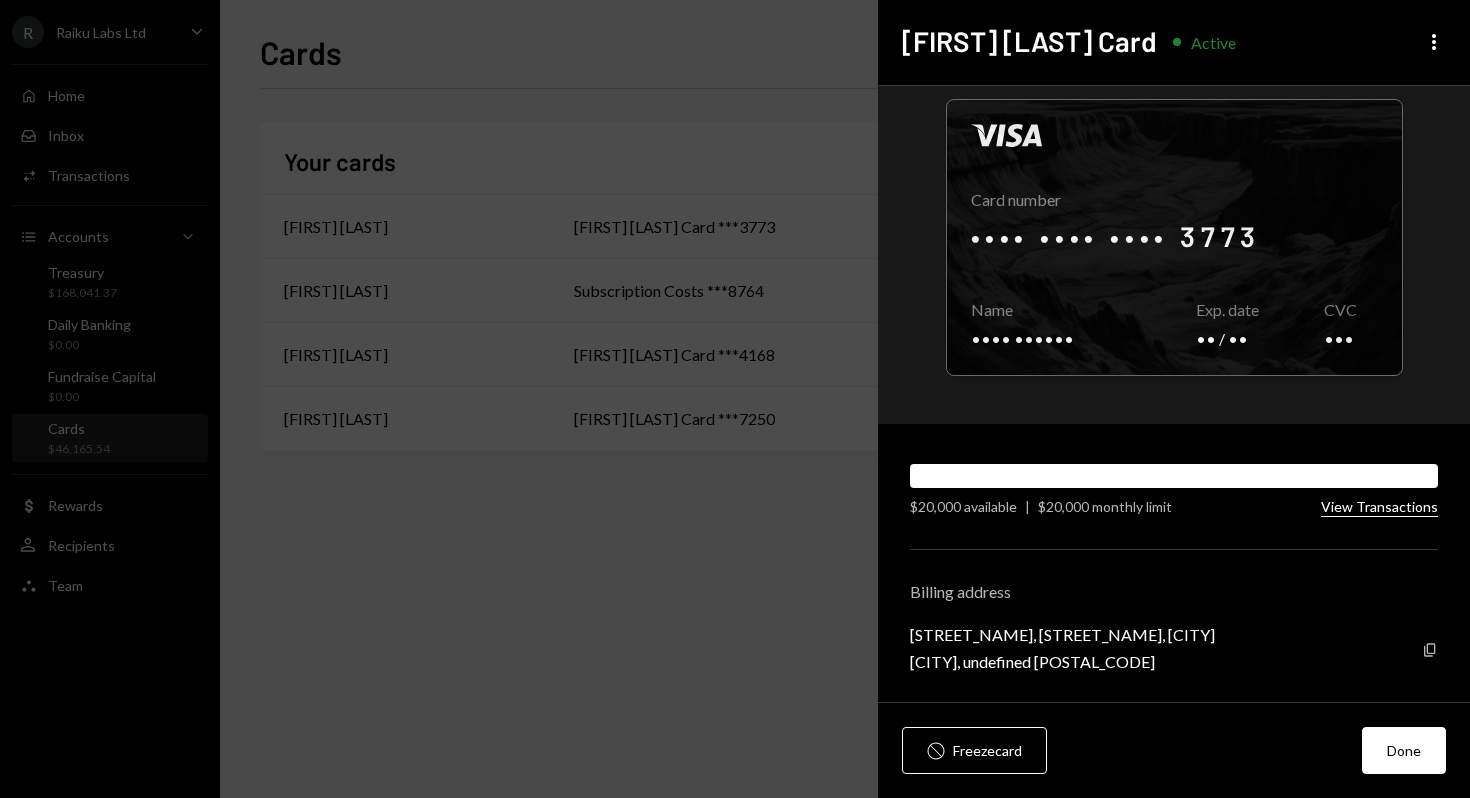 click on "View Transactions" at bounding box center [1379, 507] 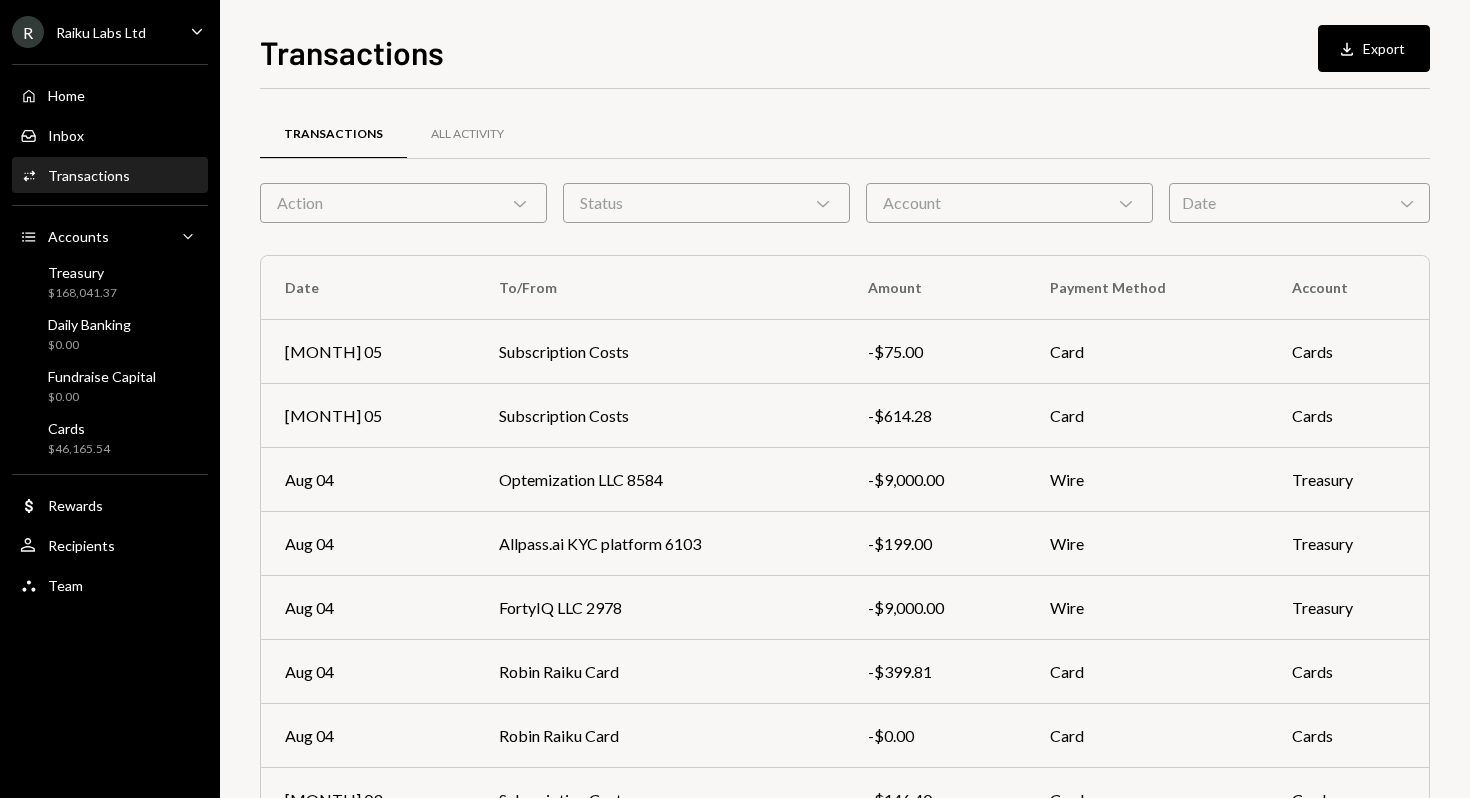 click on "Chevron Down" 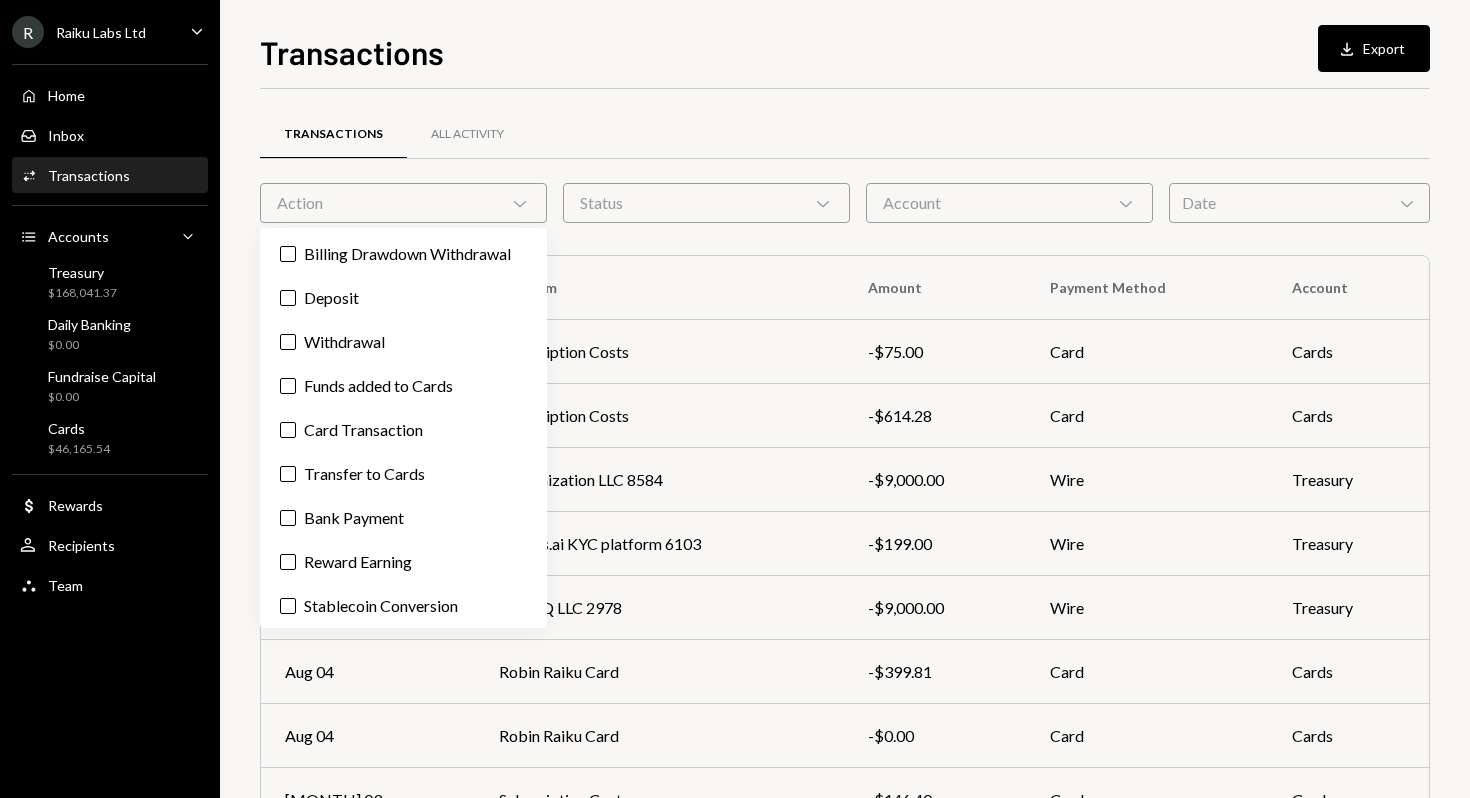 click on "Chevron Down" 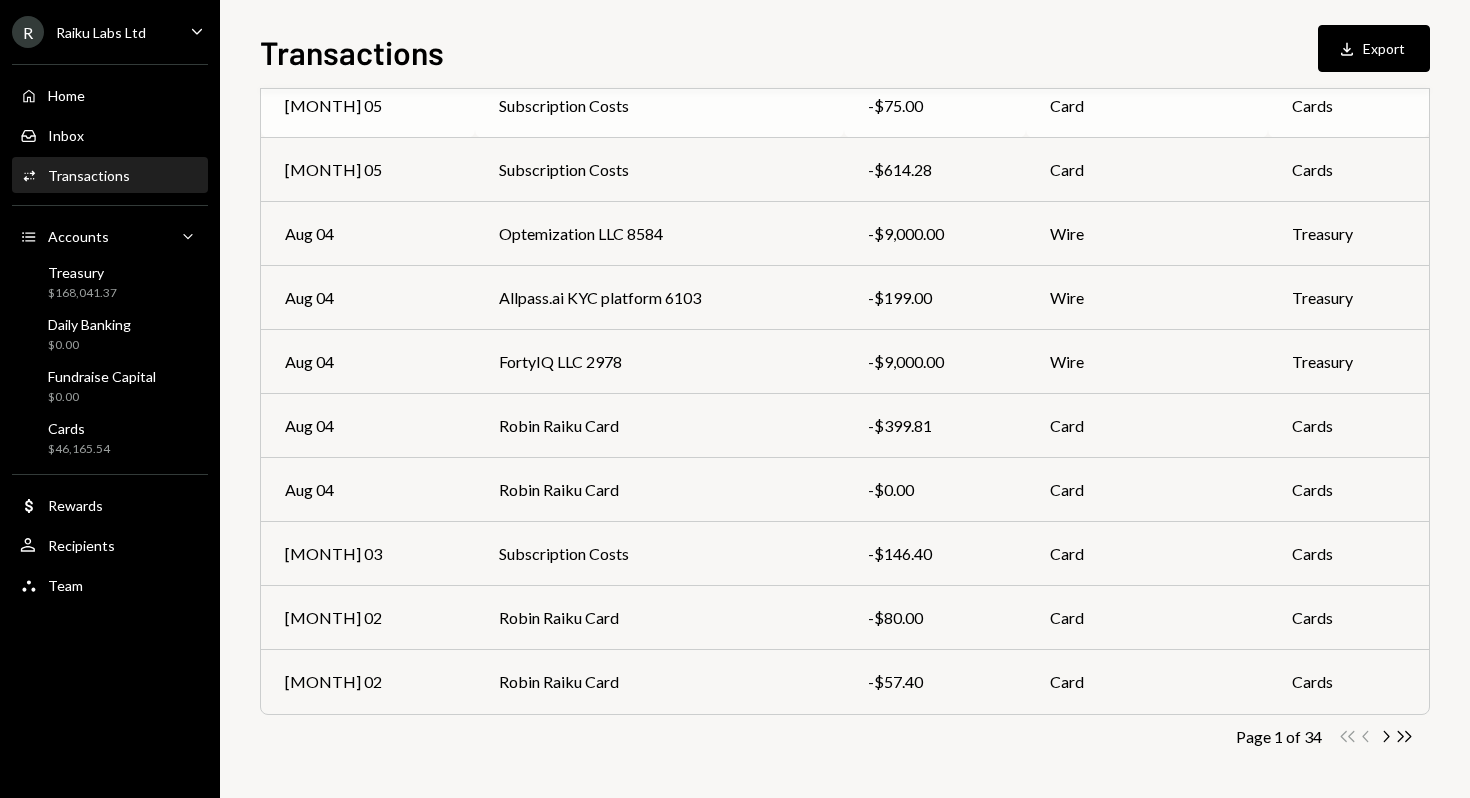 scroll, scrollTop: 0, scrollLeft: 0, axis: both 